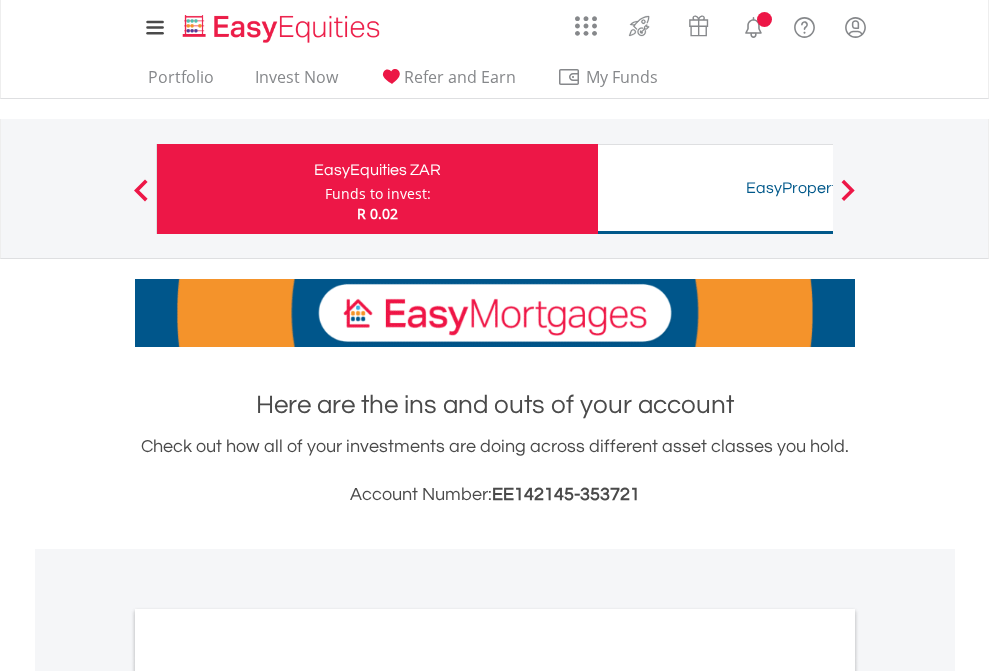 scroll, scrollTop: 0, scrollLeft: 0, axis: both 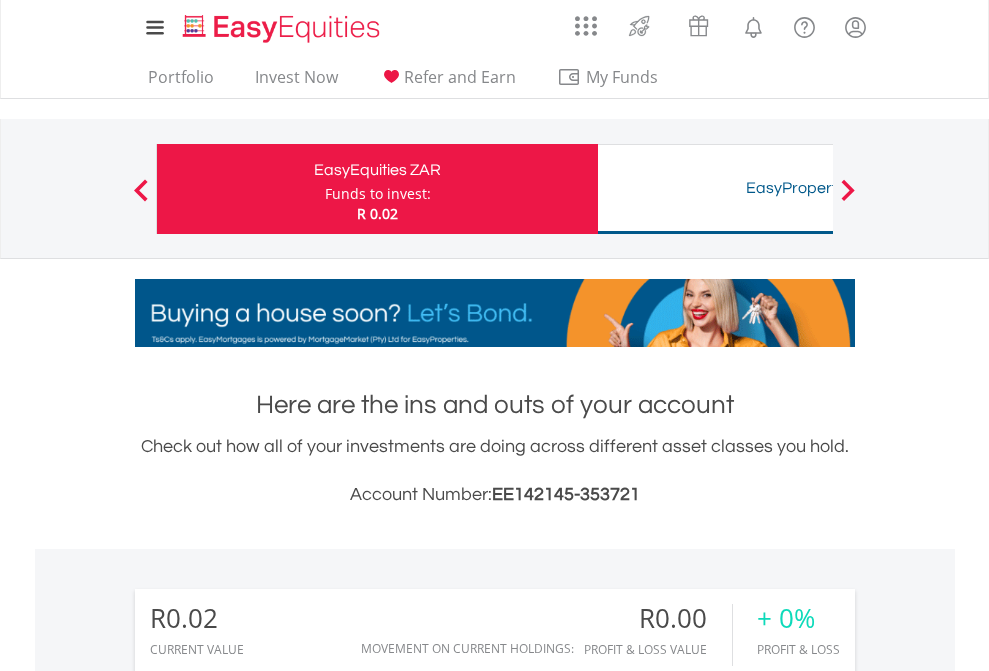 click on "Funds to invest:" at bounding box center [378, 194] 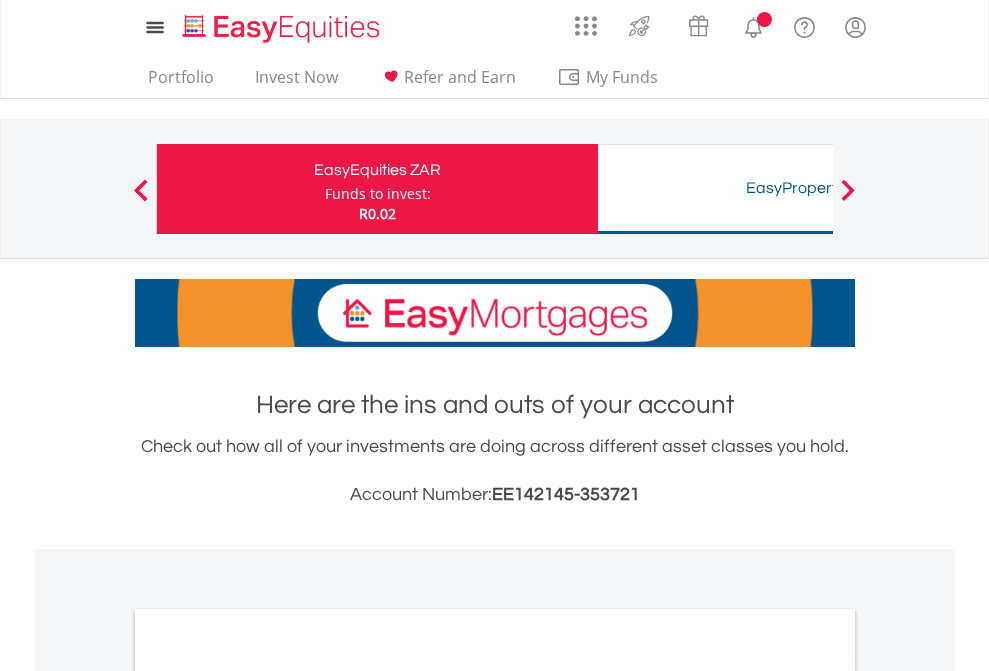 scroll, scrollTop: 0, scrollLeft: 0, axis: both 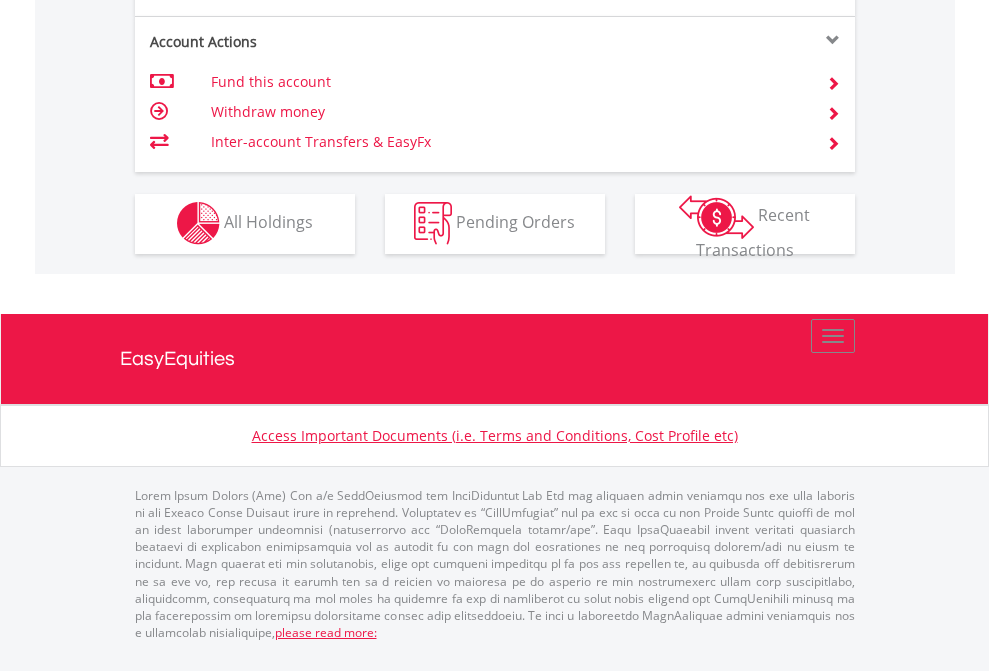 click on "Investment types" at bounding box center [706, -353] 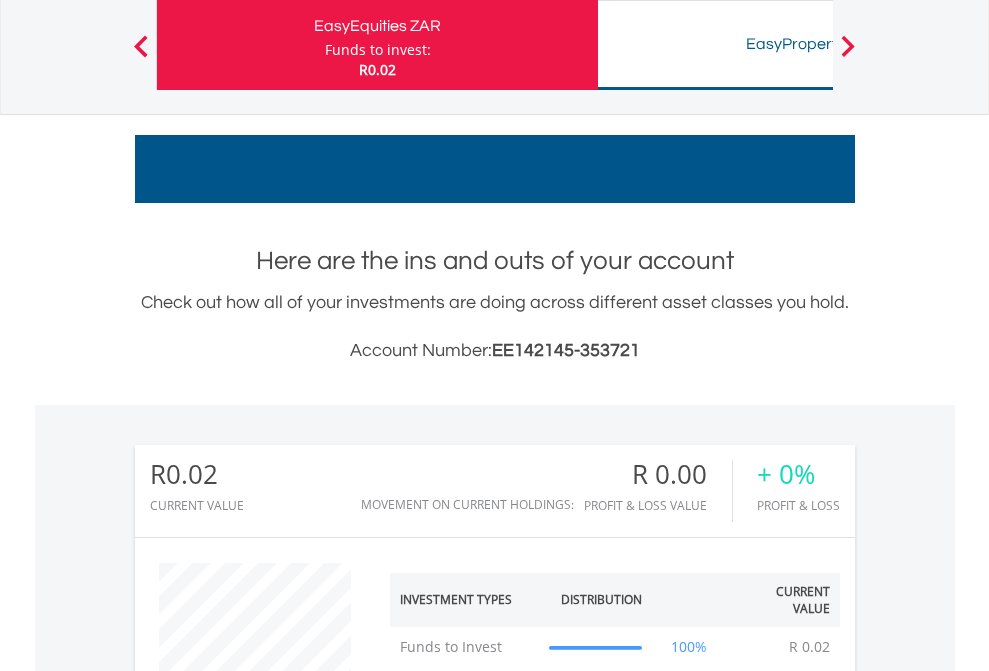 click on "Funds to invest:" at bounding box center (378, 50) 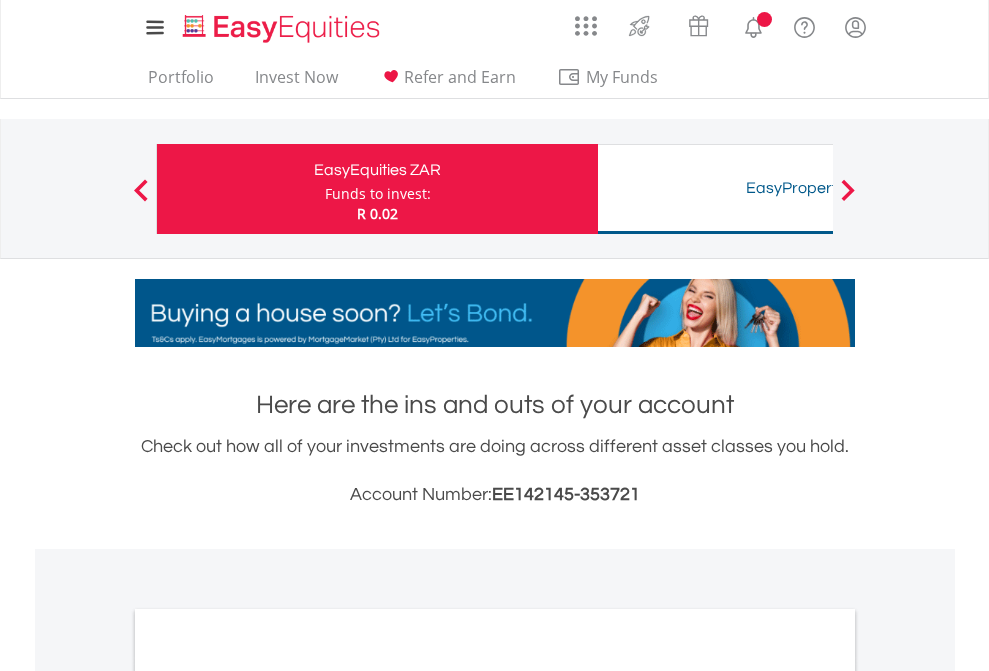 scroll, scrollTop: 1202, scrollLeft: 0, axis: vertical 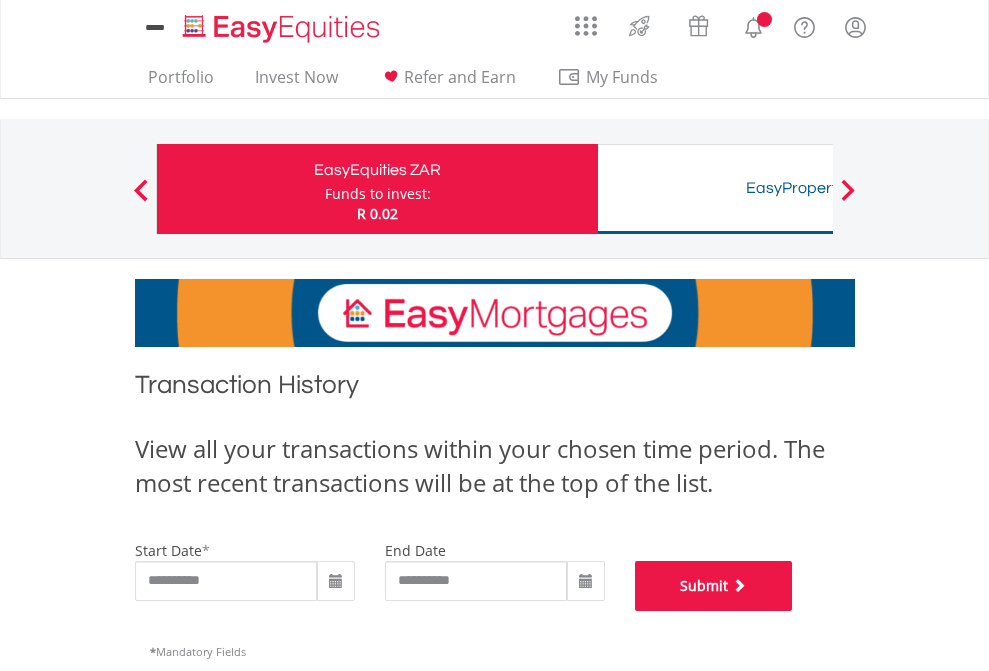 click on "Submit" at bounding box center (714, 586) 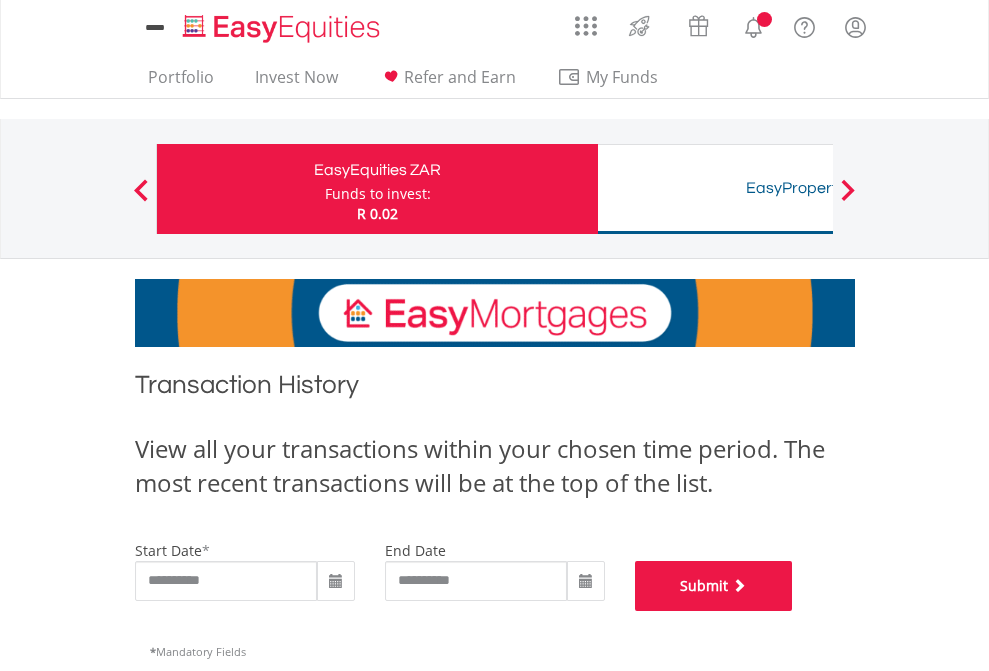 scroll, scrollTop: 811, scrollLeft: 0, axis: vertical 